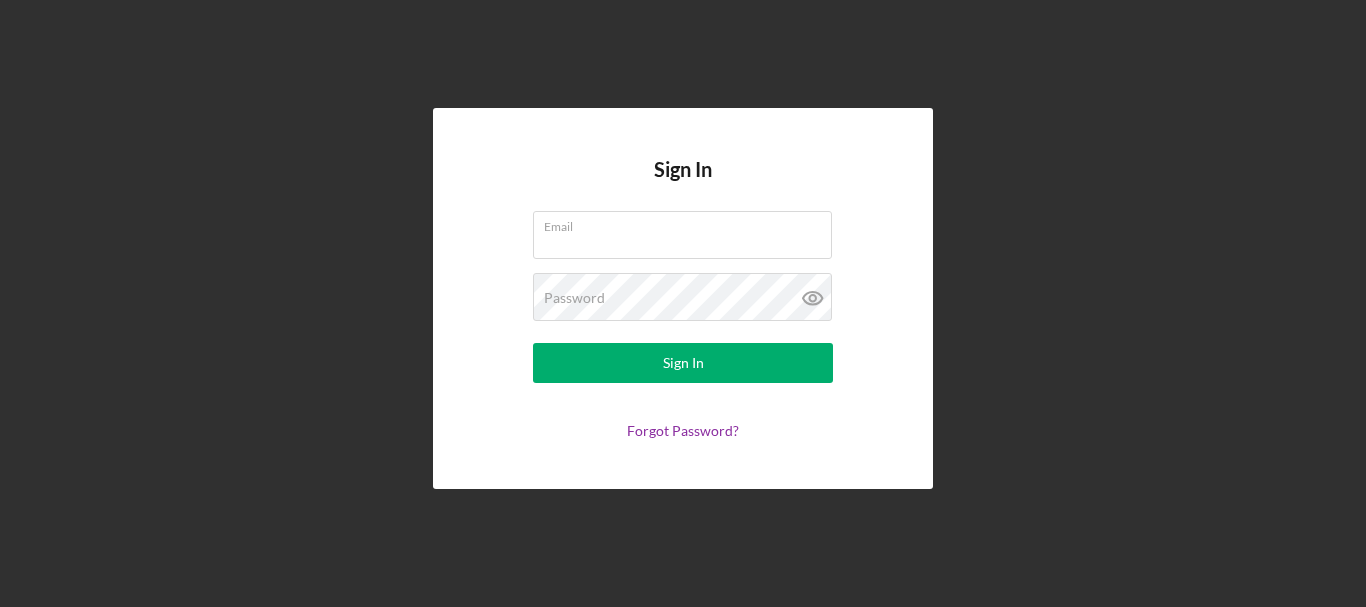 scroll, scrollTop: 0, scrollLeft: 0, axis: both 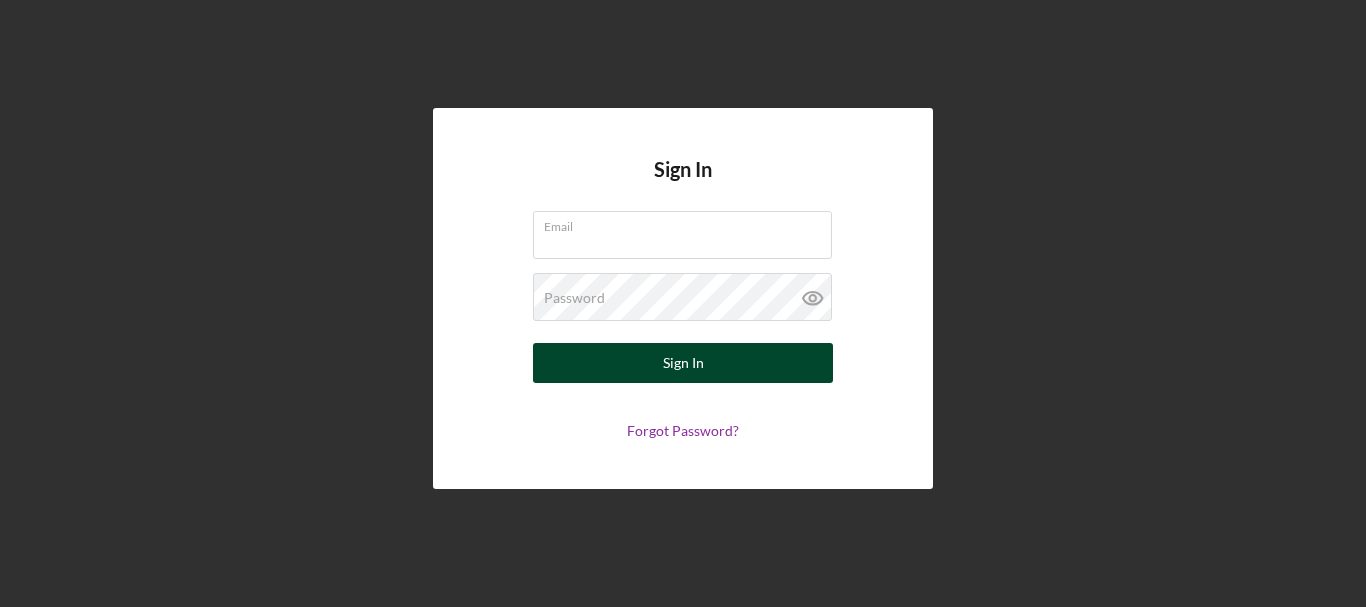 type on "manny@acefoodhandler.com" 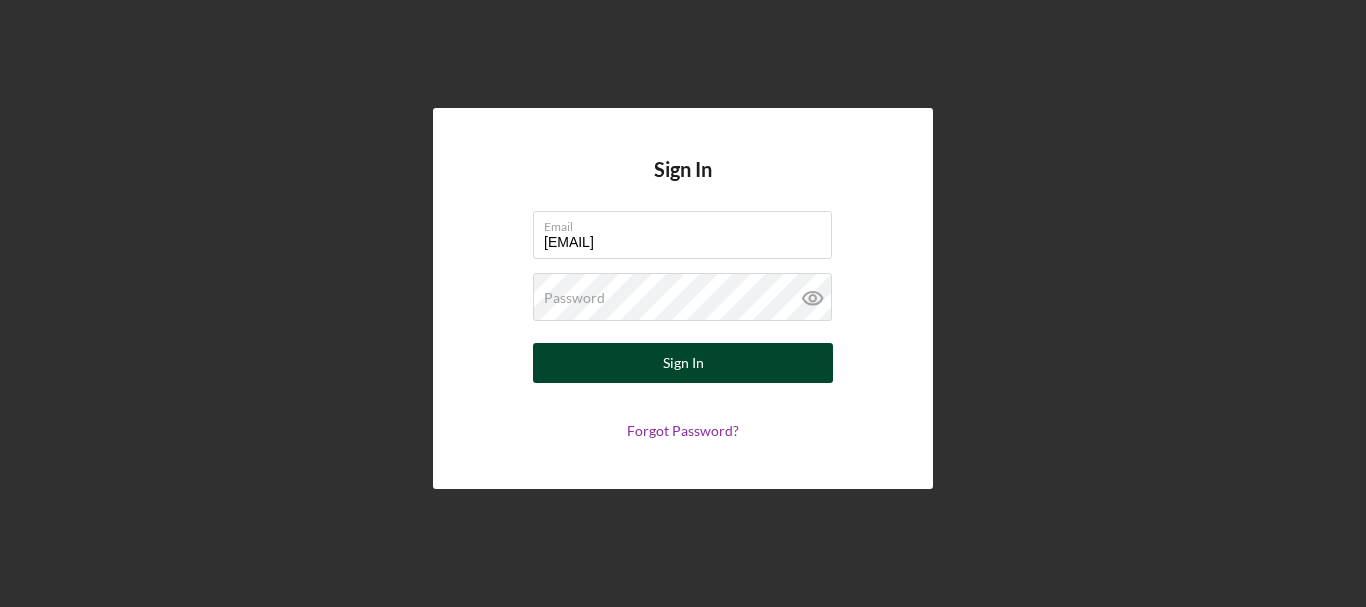 click on "Sign In" at bounding box center [683, 363] 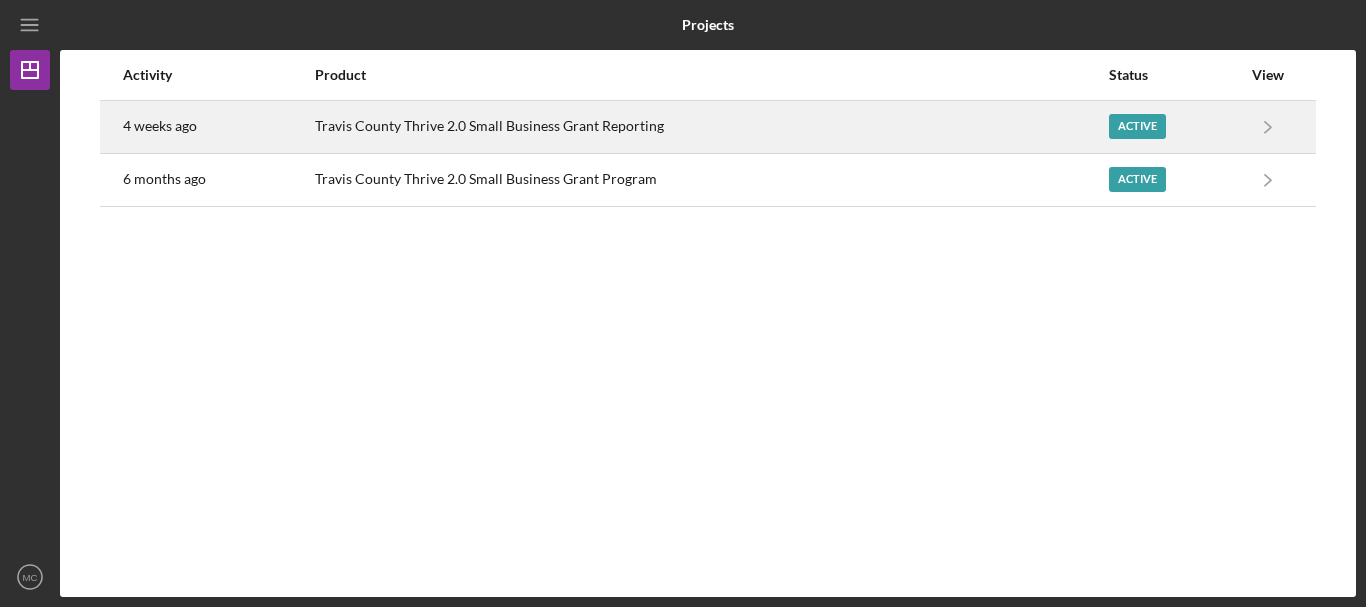 click on "Active" at bounding box center [1137, 126] 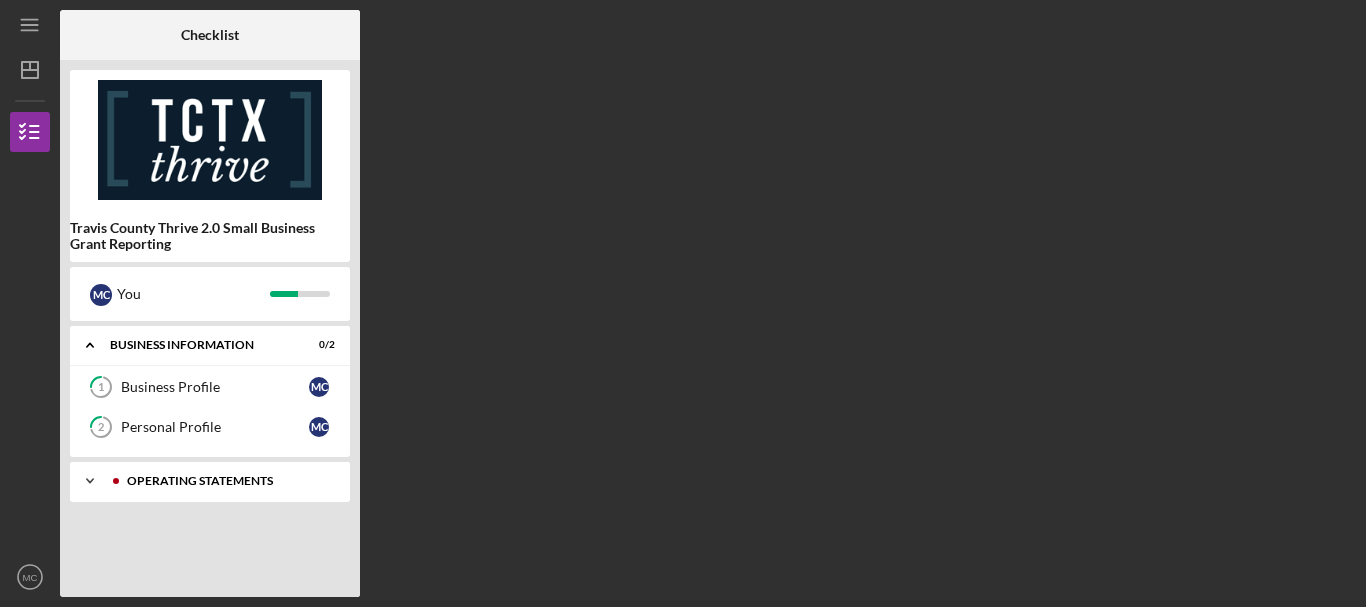 click on "Icon/Expander Operating Statements 7 / 13" at bounding box center [210, 481] 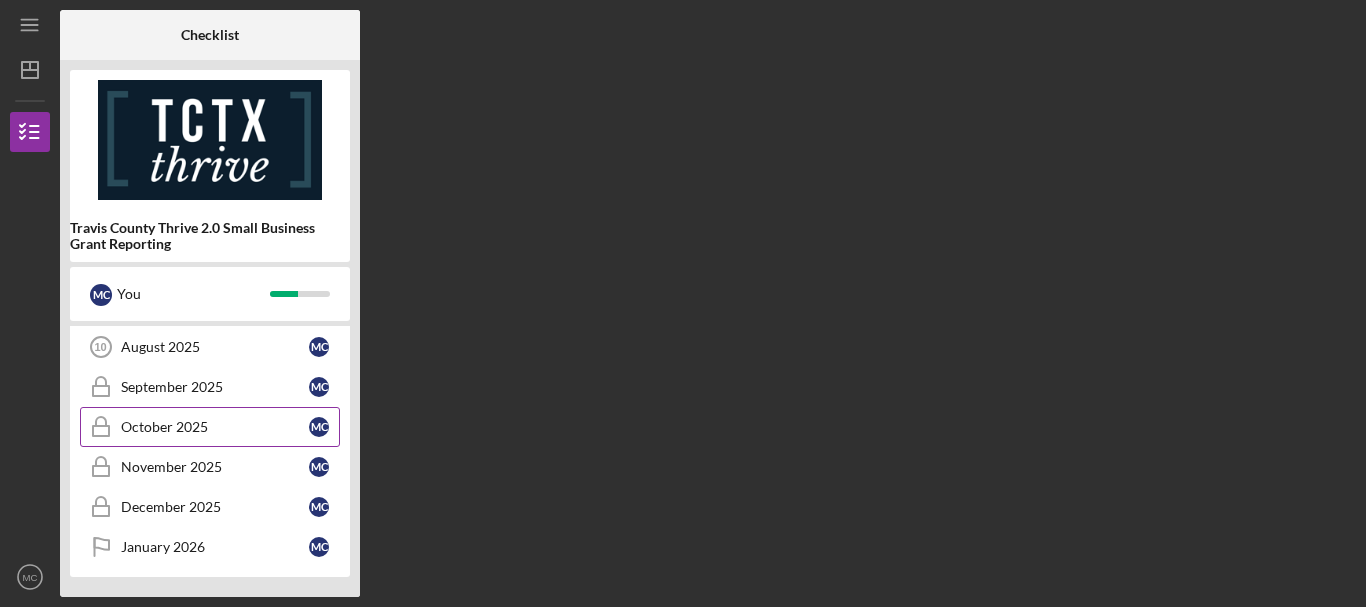 scroll, scrollTop: 356, scrollLeft: 0, axis: vertical 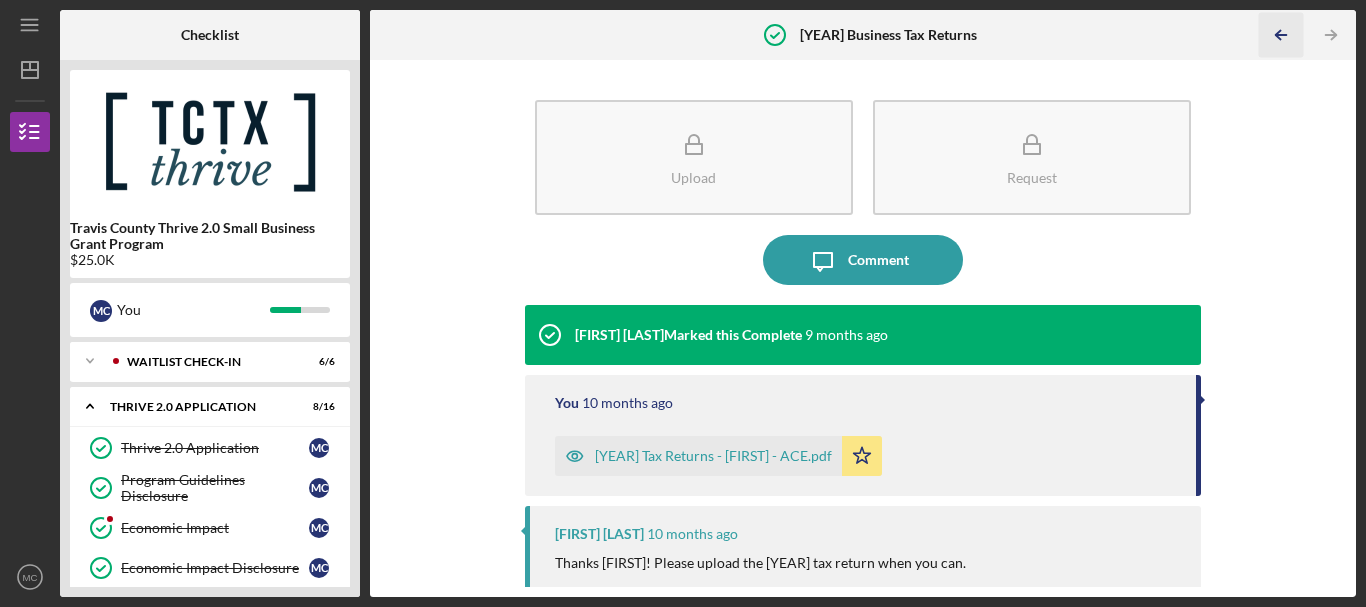 click on "Icon/Table Pagination Arrow" 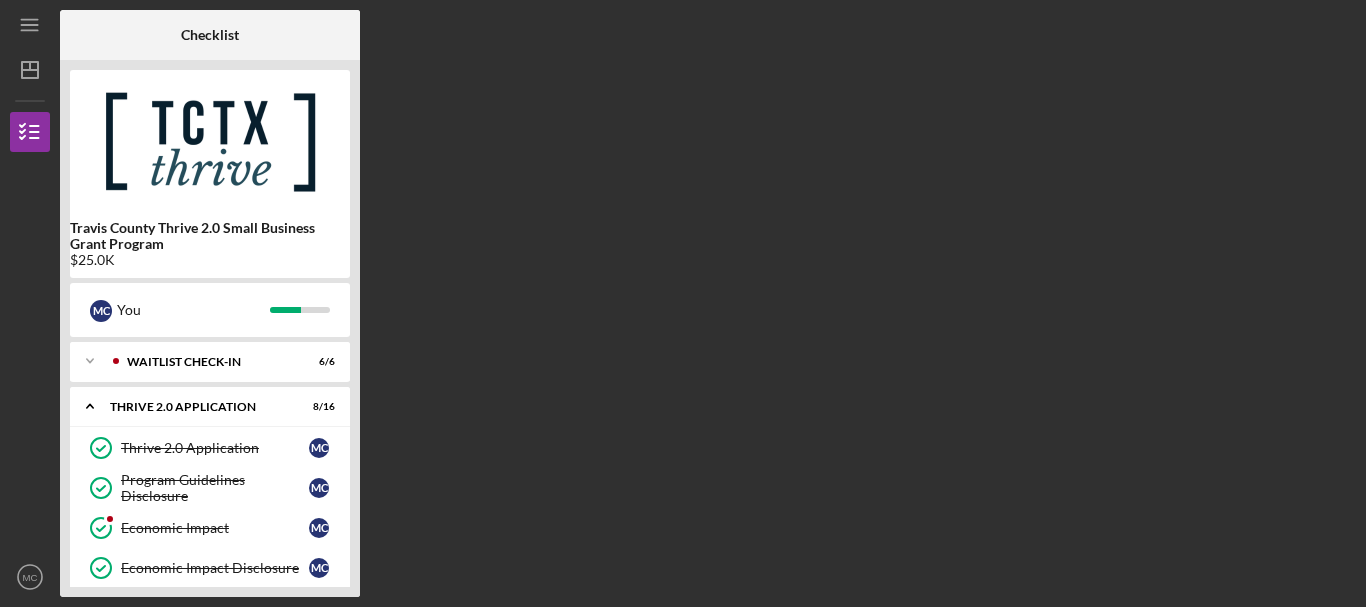 scroll, scrollTop: 144, scrollLeft: 0, axis: vertical 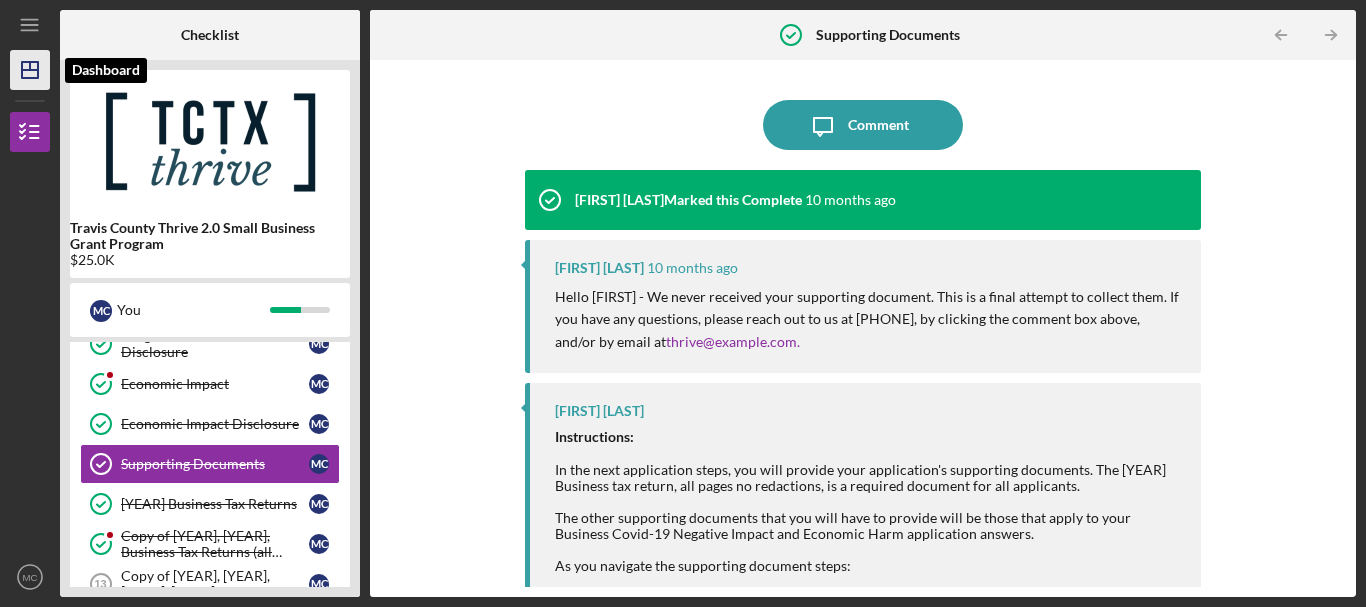 click on "Icon/Dashboard" 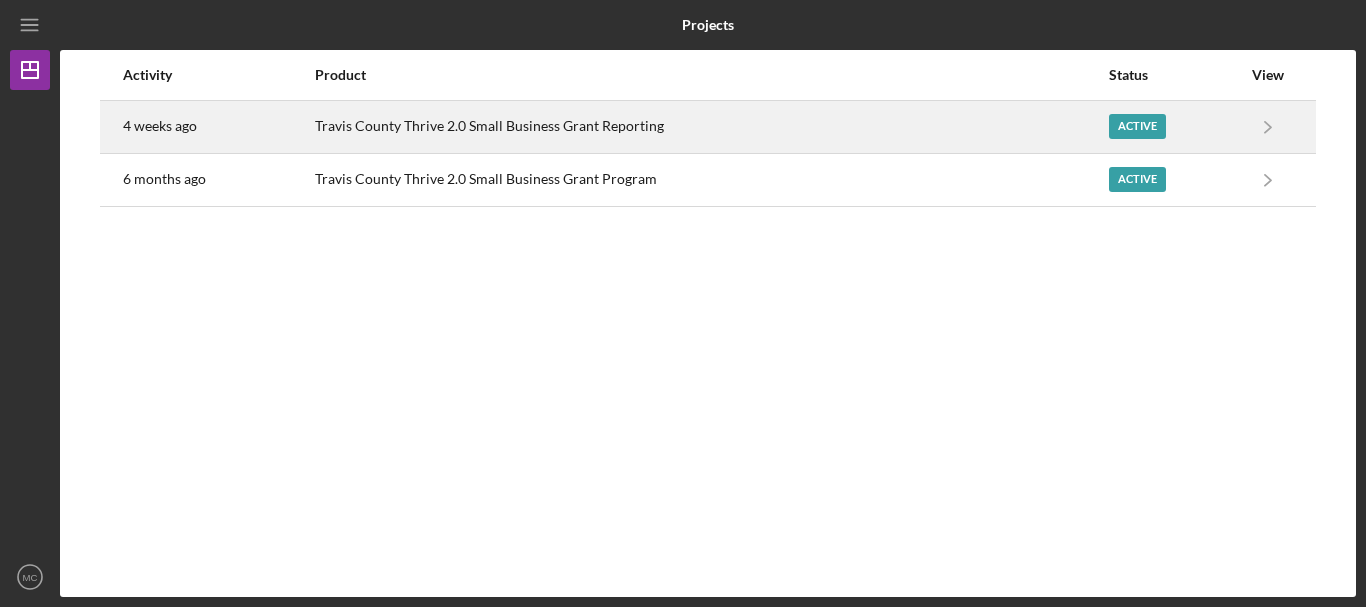 click on "Active" at bounding box center [1137, 126] 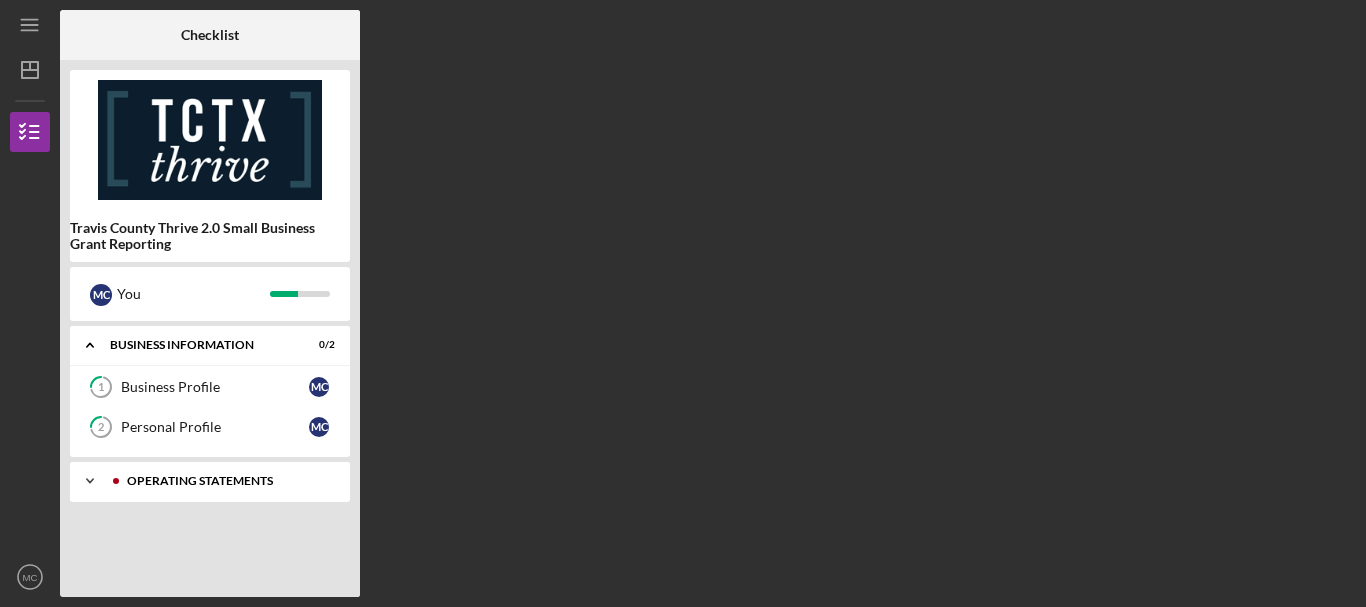 click on "Operating Statements" at bounding box center (226, 481) 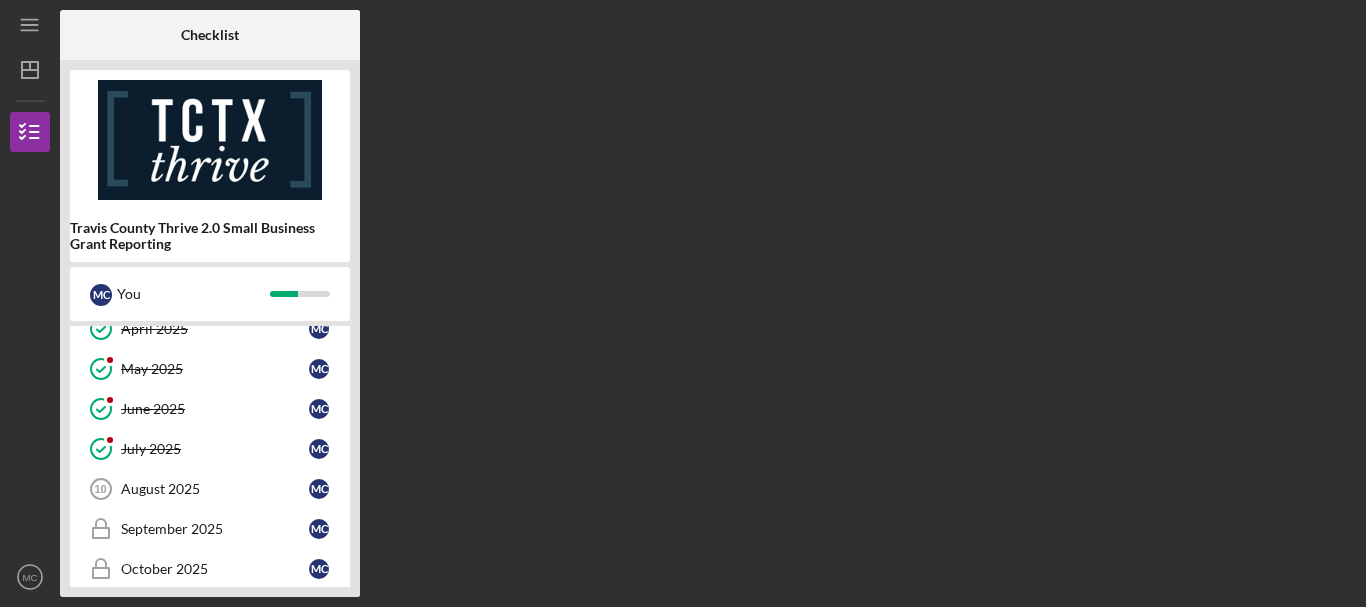 scroll, scrollTop: 400, scrollLeft: 0, axis: vertical 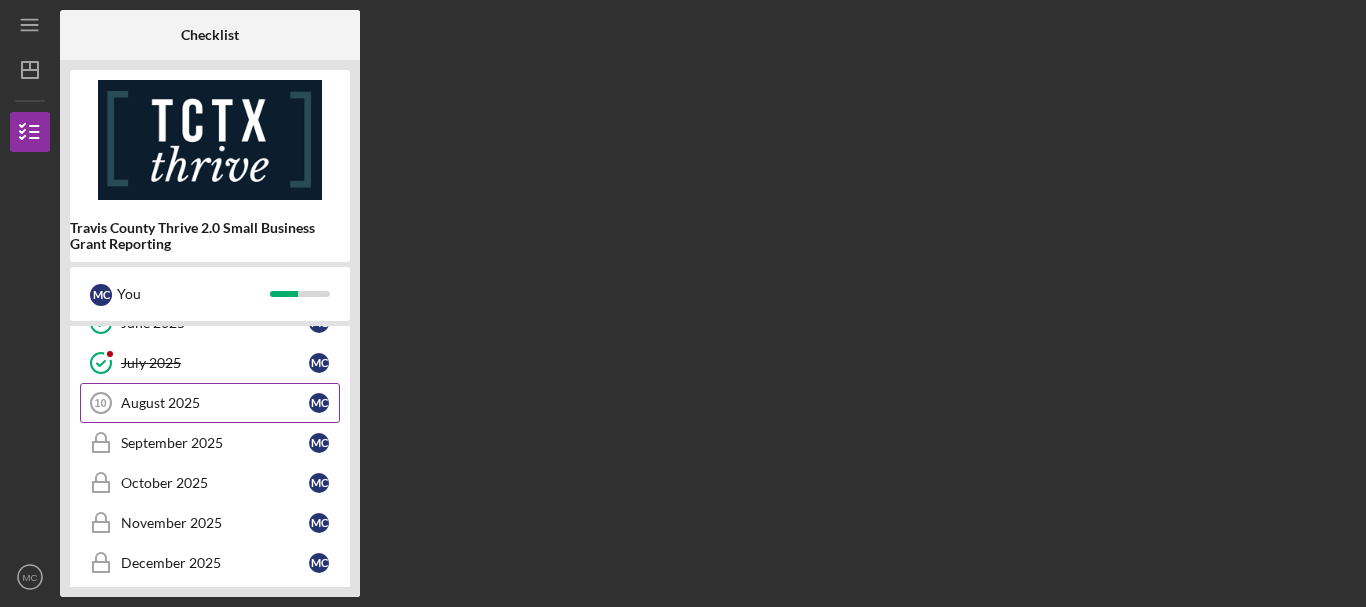 click on "August 2025" at bounding box center (215, 403) 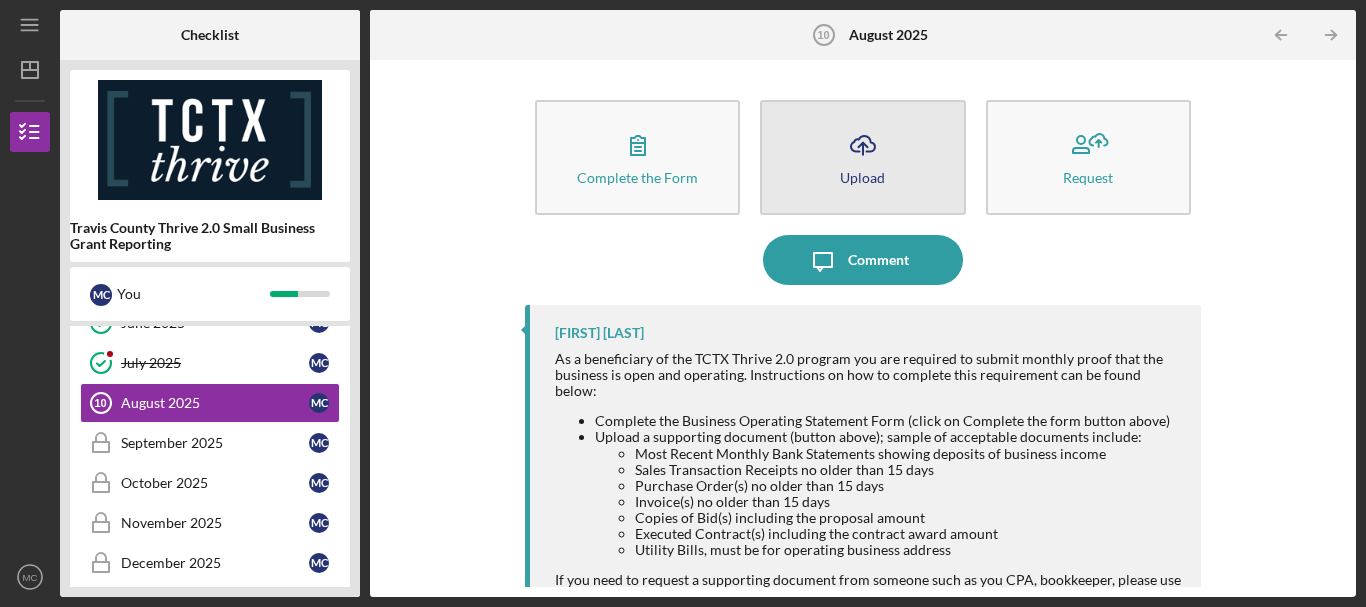 click on "Icon/Upload Upload" at bounding box center [862, 157] 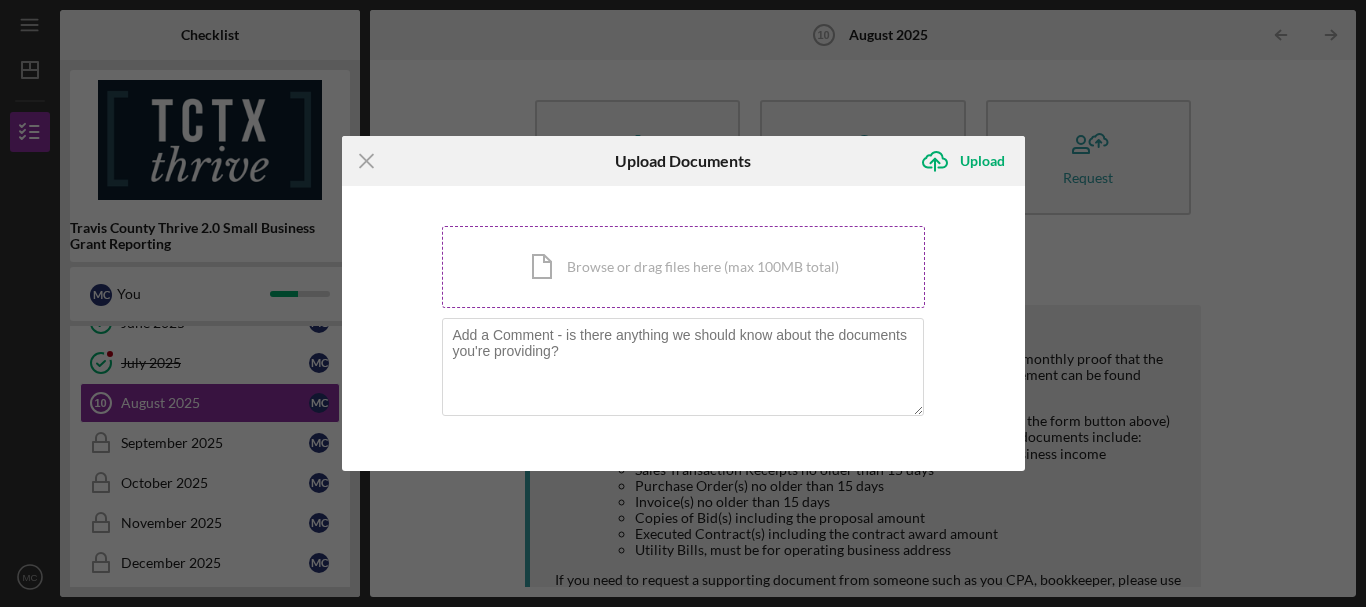 click on "Icon/Document Browse or drag files here (max 100MB total) Tap to choose files or take a photo" at bounding box center (683, 267) 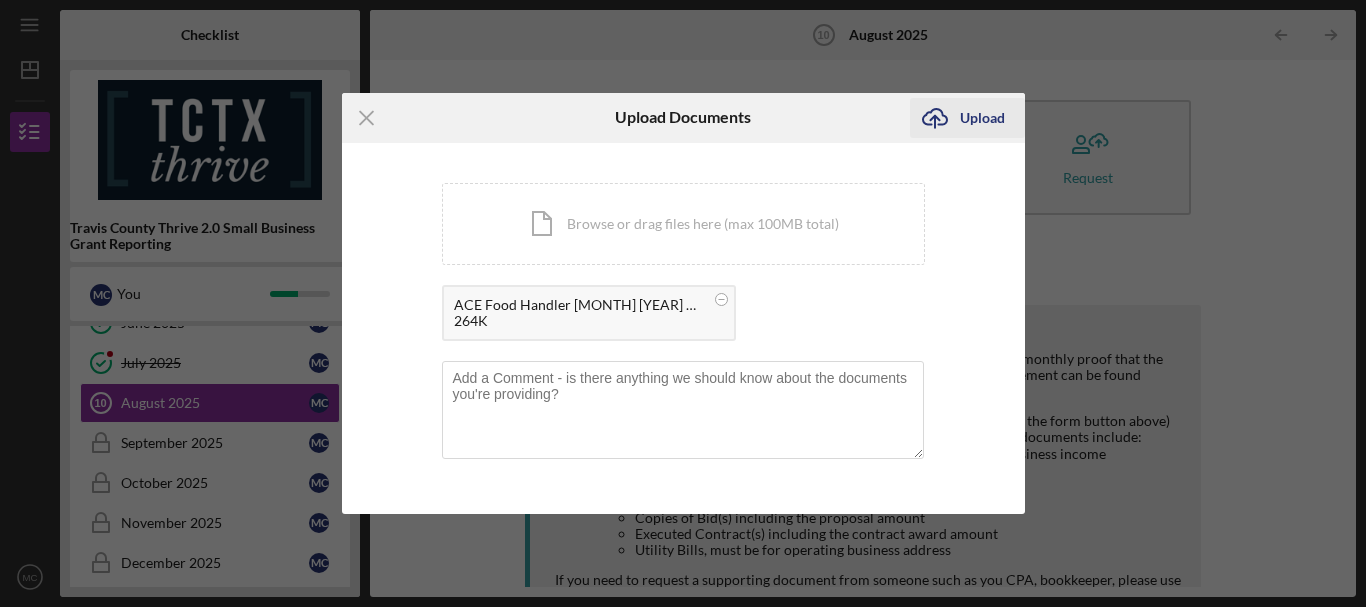 click on "Upload" at bounding box center [982, 118] 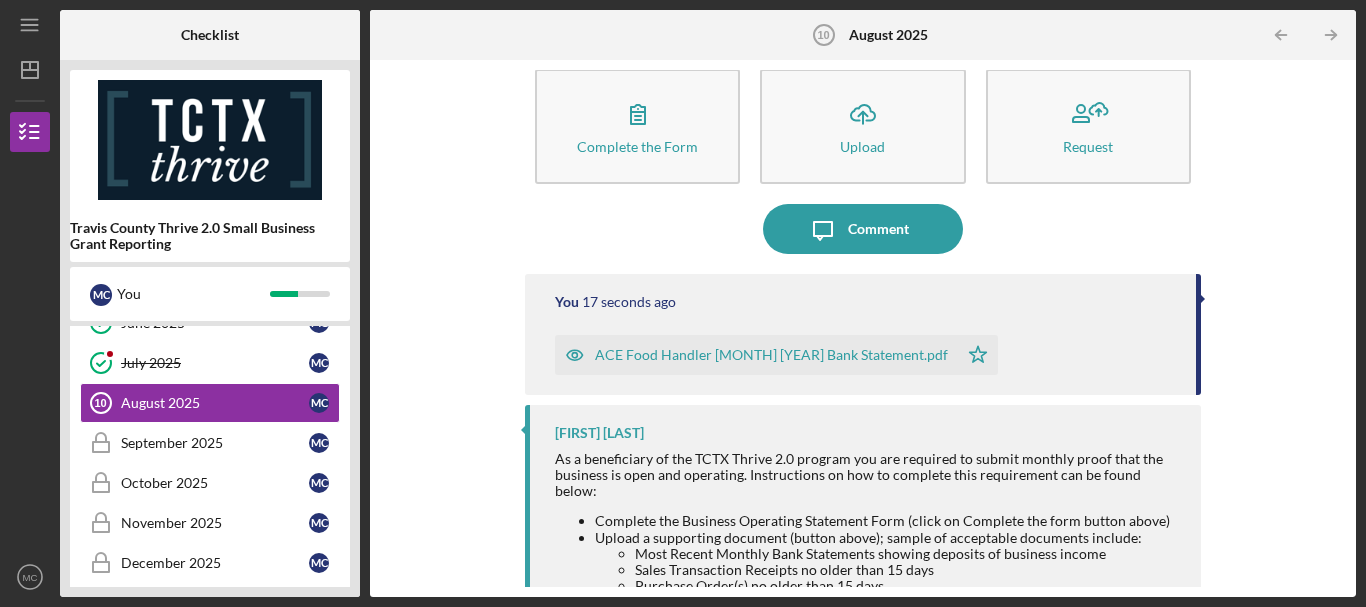scroll, scrollTop: 0, scrollLeft: 0, axis: both 